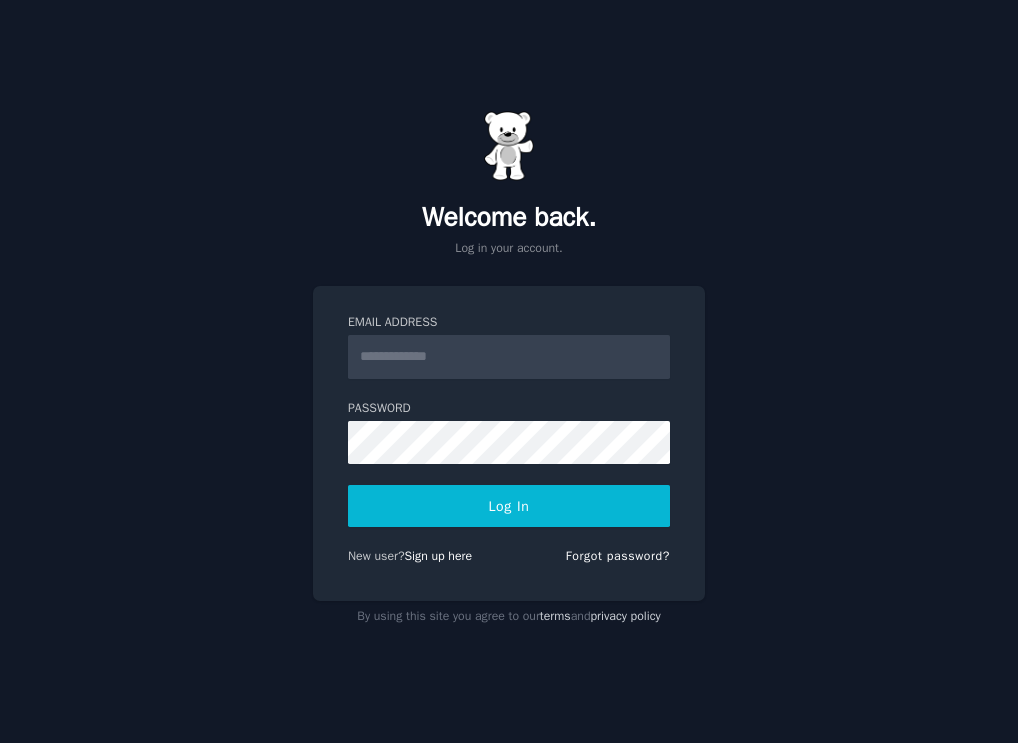 scroll, scrollTop: 0, scrollLeft: 0, axis: both 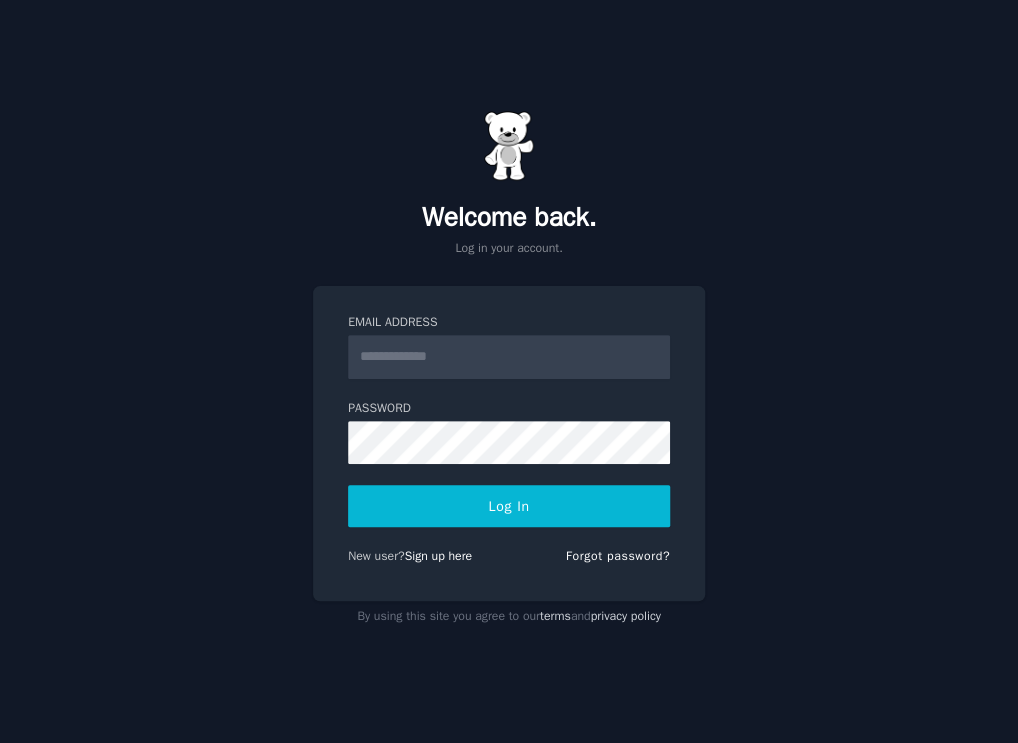 type on "**********" 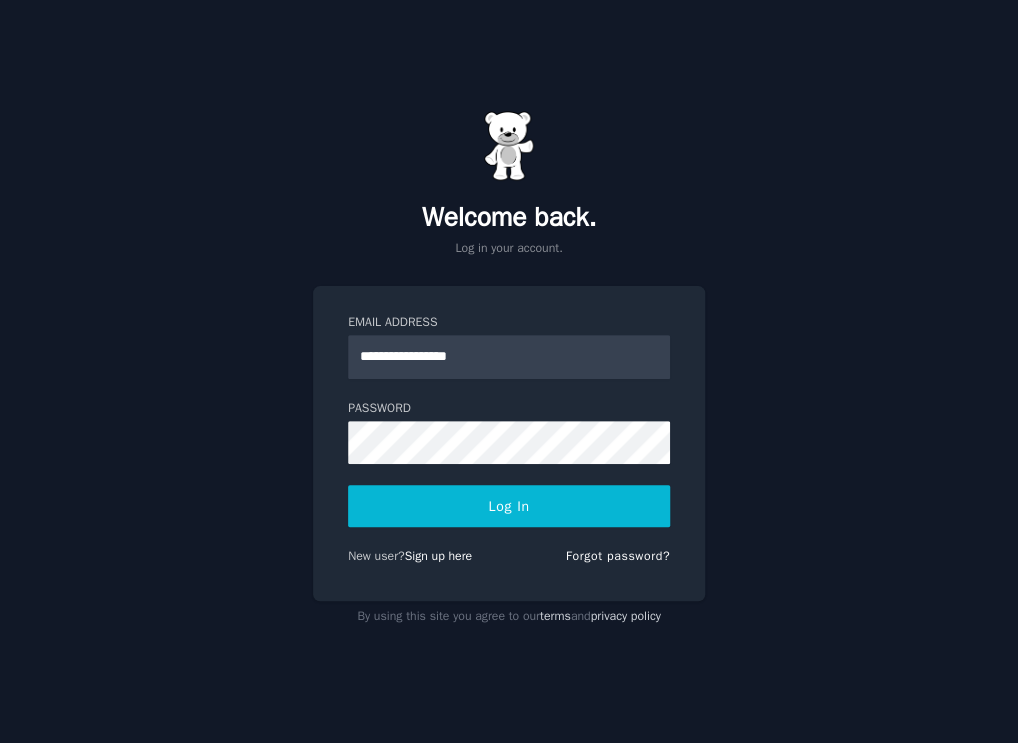 click on "Log In" at bounding box center (509, 506) 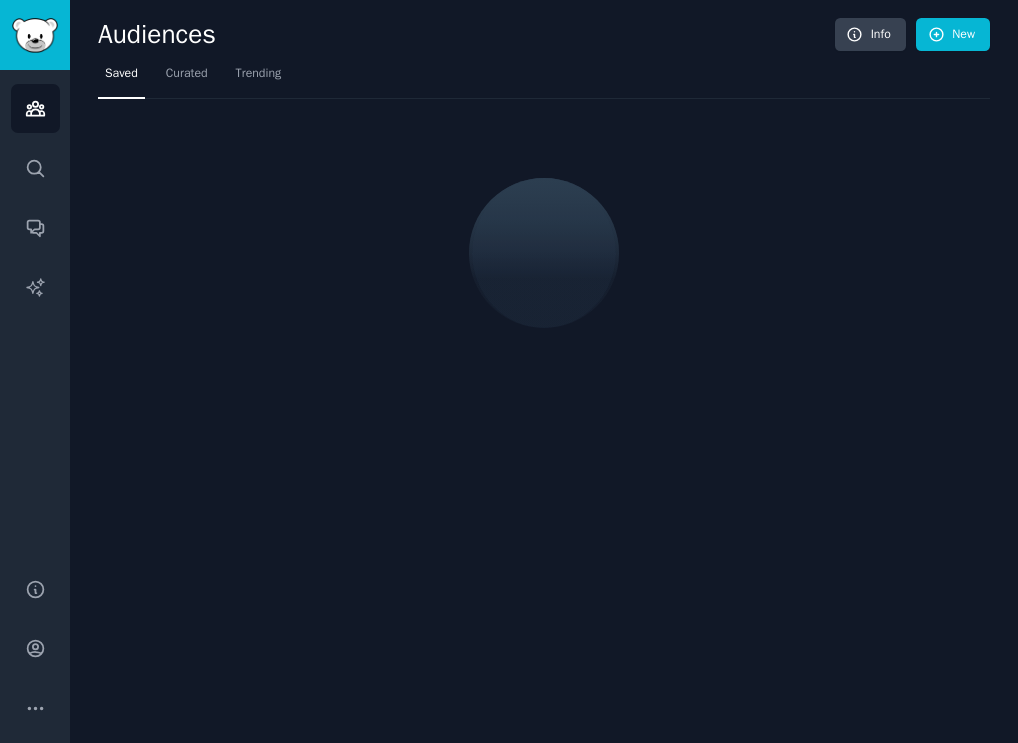 scroll, scrollTop: 0, scrollLeft: 0, axis: both 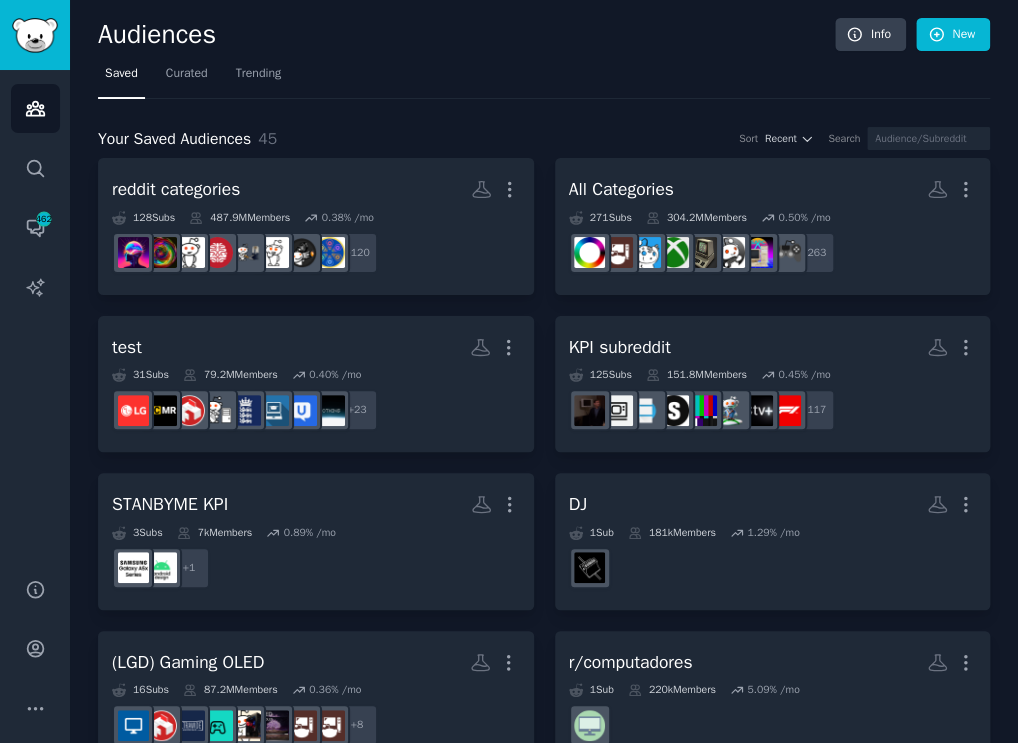 click on "Your Saved Audiences 45 Sort Recent Search reddit categories More 128  Sub s 487.9M  Members 0.38 % /mo + 120 All Categories More 271  Sub s 304.2M  Members 0.50 % /mo + 263 test More 31  Sub s 79.2M  Members 0.40 % /mo + 23 KPI subreddit More 125  Sub s 151.8M  Members 0.45 % /mo + 117 STANBYME KPI More 3  Sub s 7k  Members 0.89 % /mo + 1 DJ More 1  Sub 181k  Members 1.29 % /mo (LGD) Gaming OLED More 16  Sub s 87.2M  Members 0.36 % /mo + 8 r/computadores More 1  Sub 220k  Members 5.09 % /mo zocken More 1  Sub 583k  Members -0.22 % /mo LG UserHub More 1  Sub 7k  Members 8.86 % /mo 6K High-resolution Monitor More 18  Sub s 49.5M  Members 0.52 % /mo + 10 Other Appliances More 12  Sub s 1.6M  Members 1.27 % /mo + 4 product review More 2  Sub s 3.2M  Members 2.28 % /mo + 1 interior More 11  Sub s 3.6M  Members 1.22 % /mo + 6 Home Improvement More 6  Sub s 6.0M  Members 3.12 % /mo + 3 [HS] Cooking/Baking More 33  Sub s 66.5M  Members 0.43 % /mo + 25 content creator More 6  Sub s 1.1M  Members 2.59 % /mo More 5 s s" at bounding box center (544, 1929) 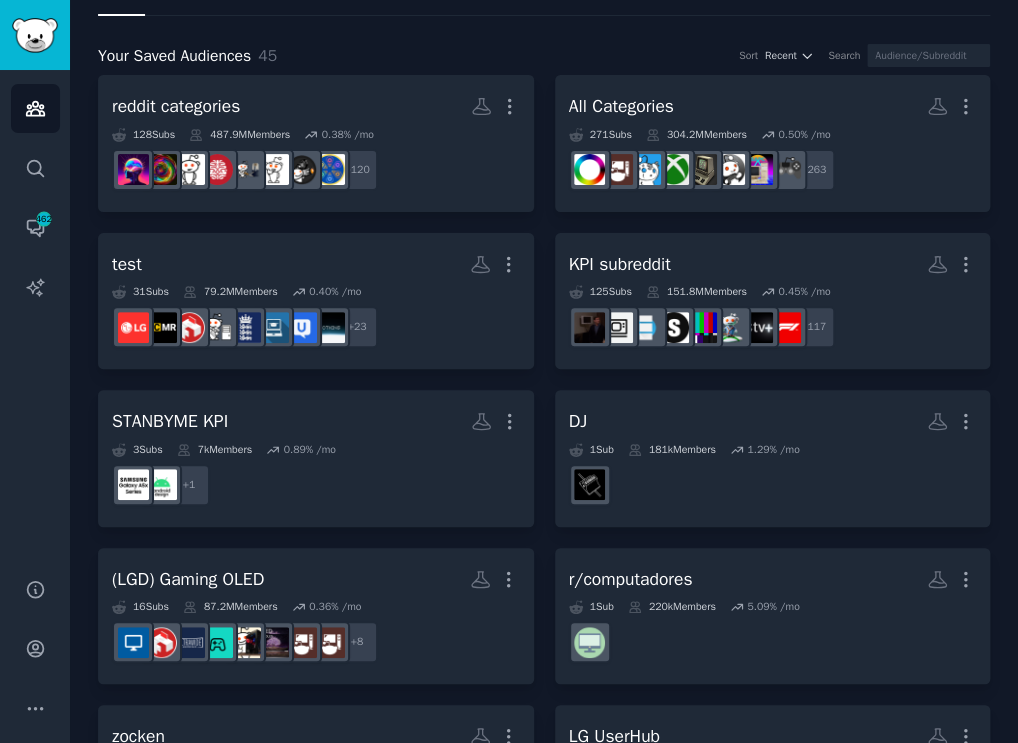 scroll, scrollTop: 243, scrollLeft: 0, axis: vertical 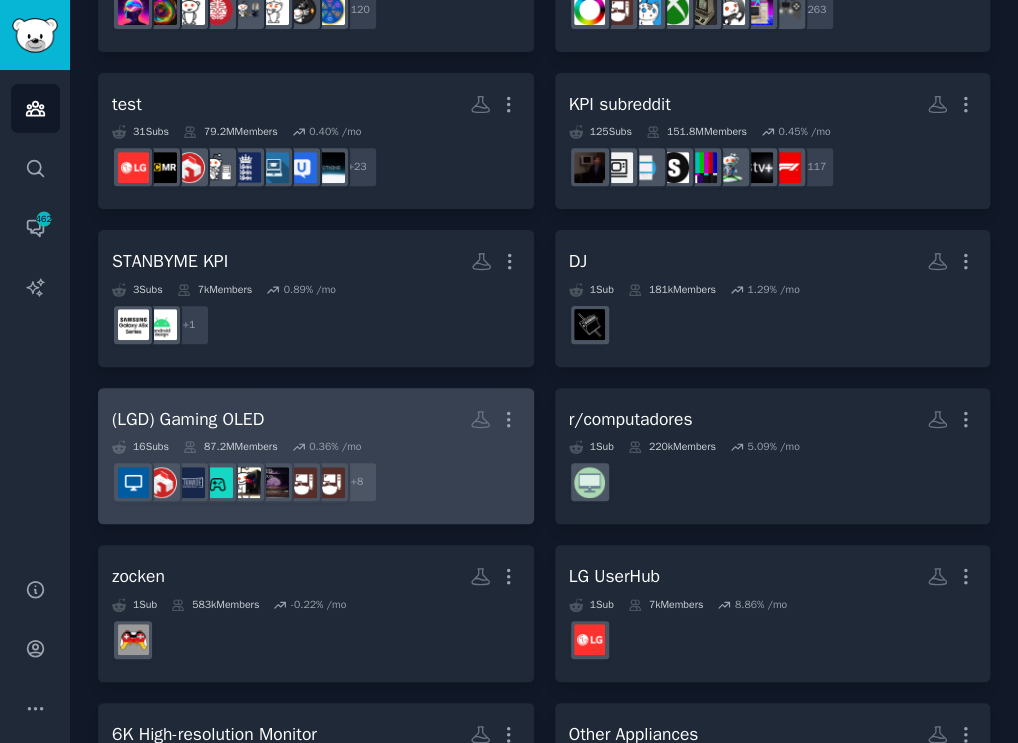 click on "+ 8" at bounding box center (316, 482) 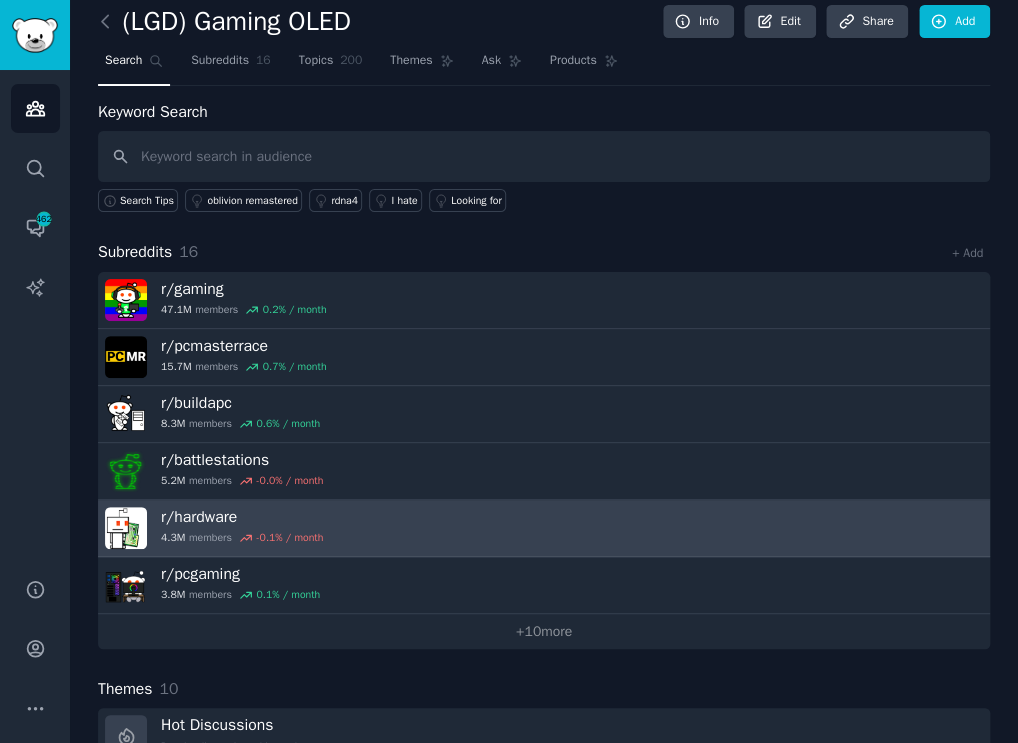 scroll, scrollTop: 0, scrollLeft: 0, axis: both 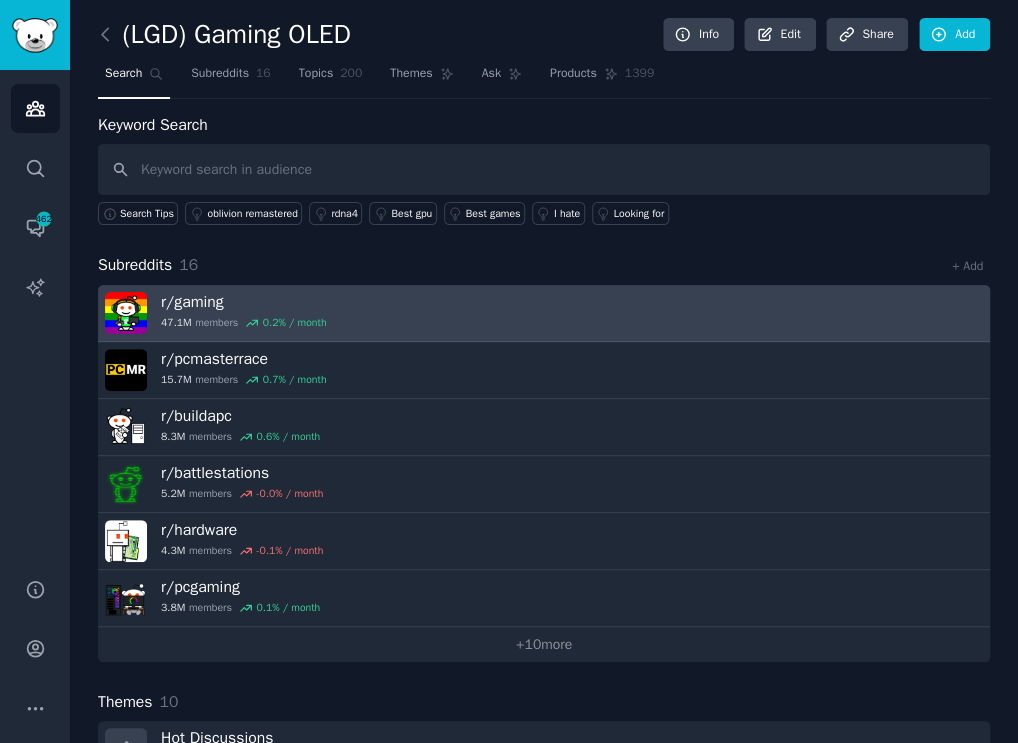 click on "r/ gaming 47.1M  members 0.2 % / month" at bounding box center (544, 313) 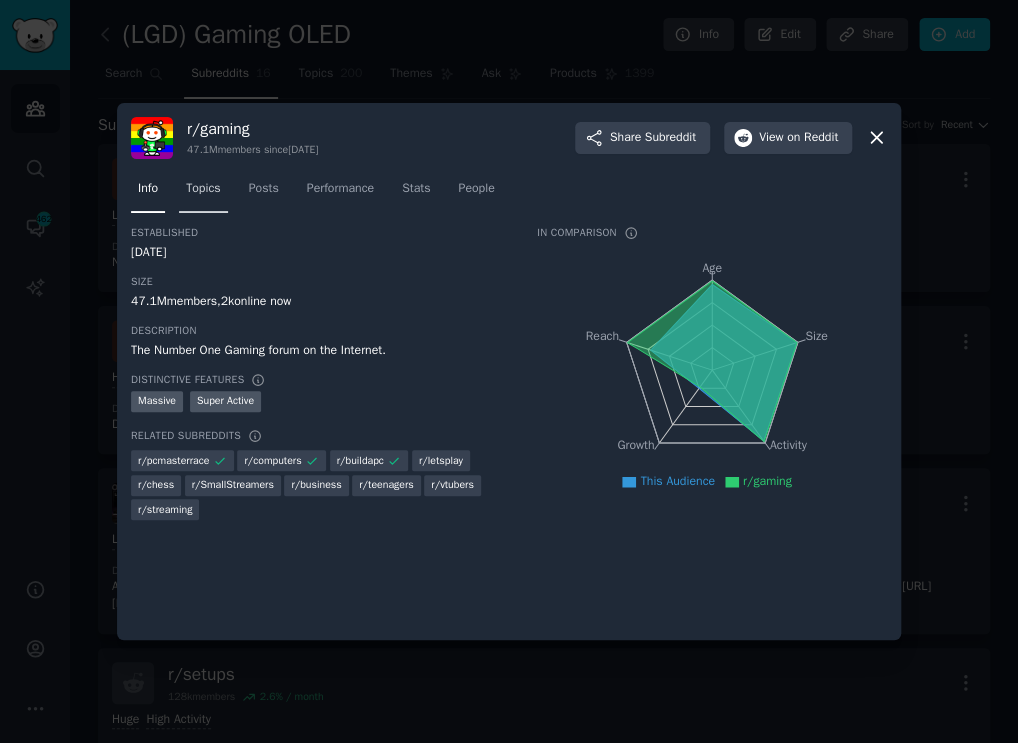 click on "Topics" at bounding box center [203, 189] 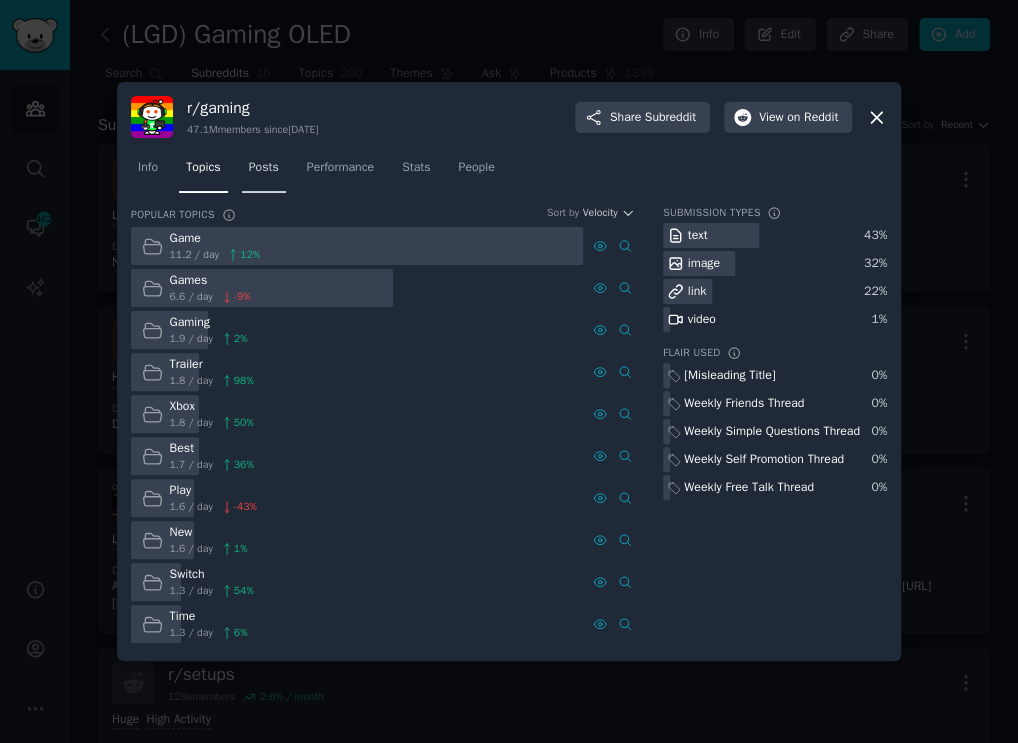 click on "Posts" at bounding box center [264, 172] 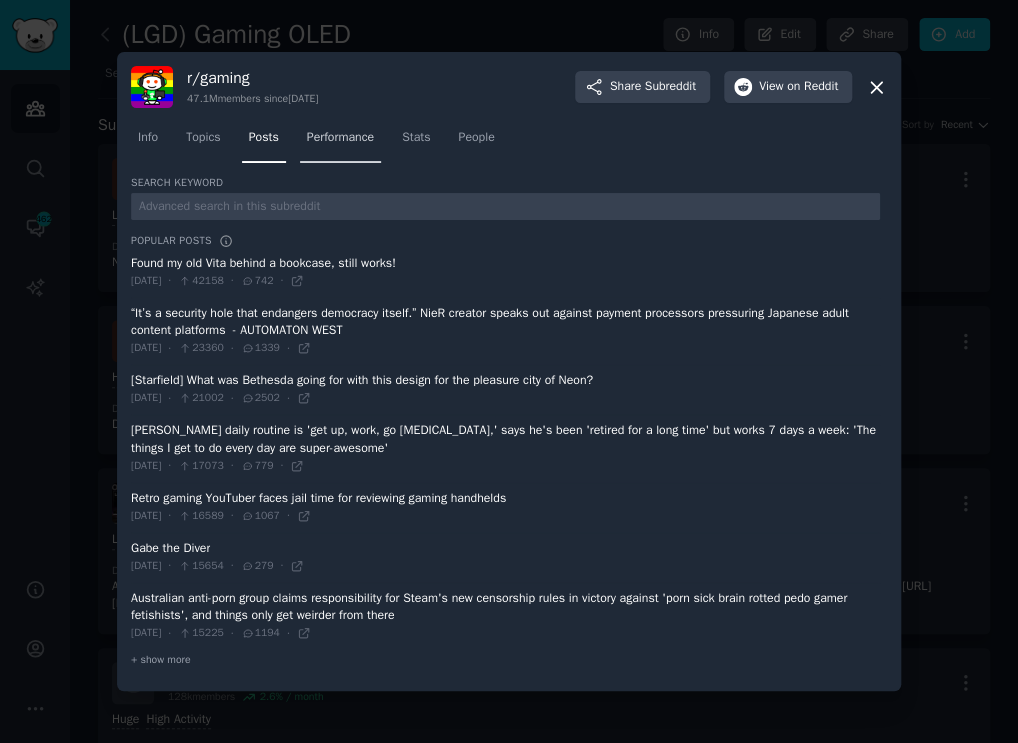 click on "Performance" at bounding box center [340, 138] 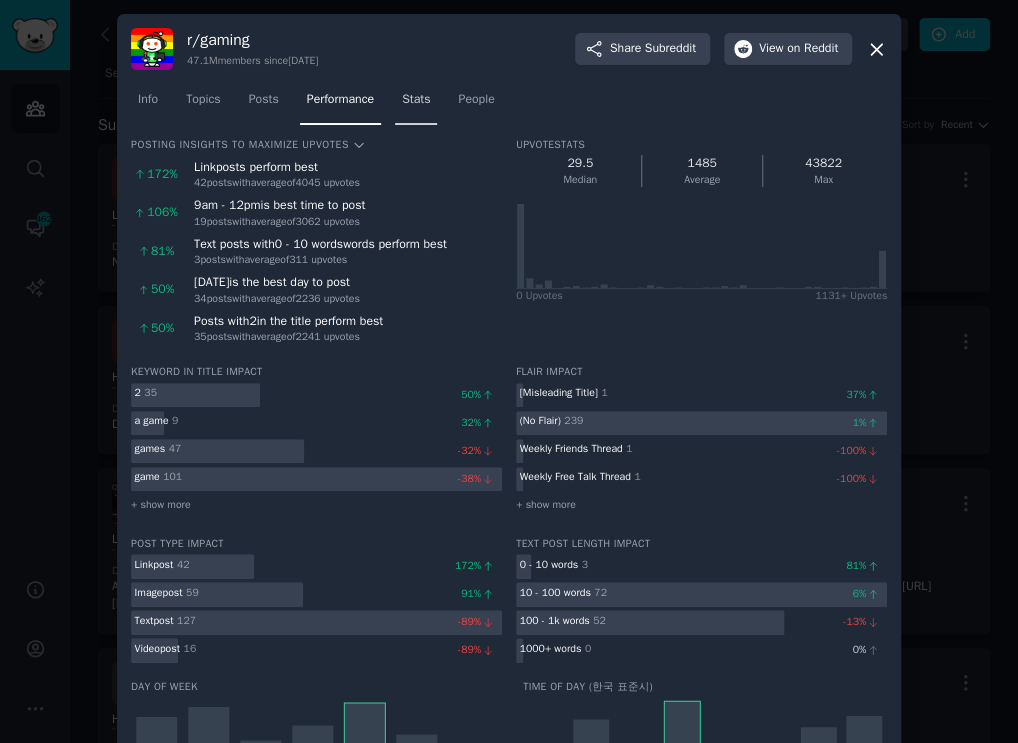 click on "Stats" at bounding box center (416, 100) 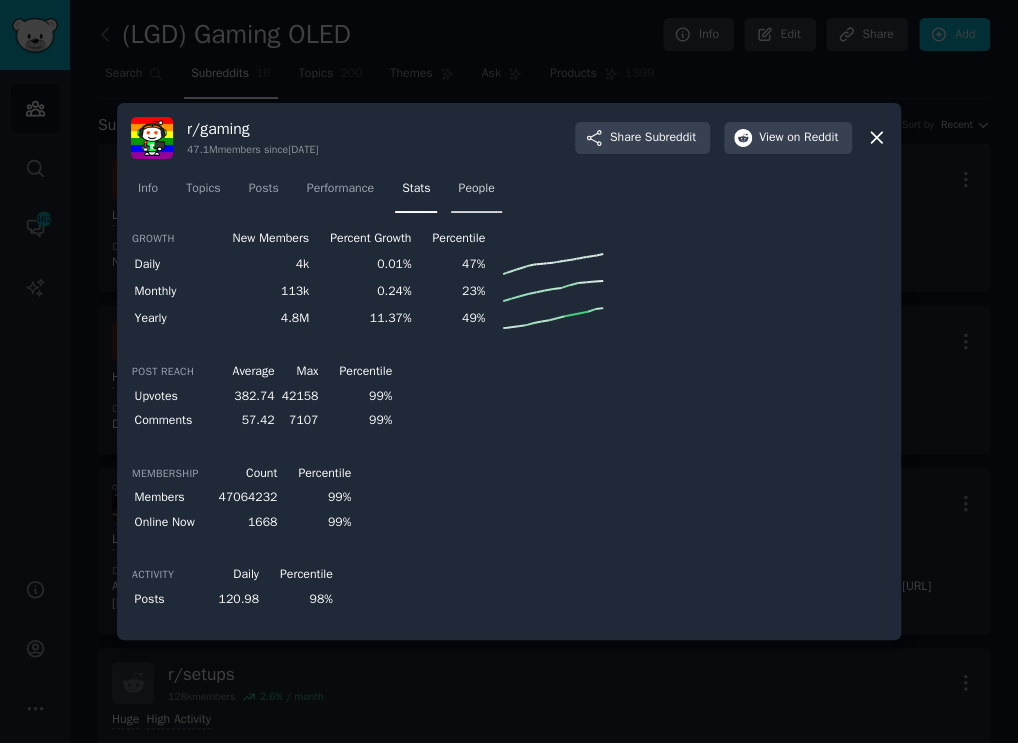 click on "People" at bounding box center (476, 189) 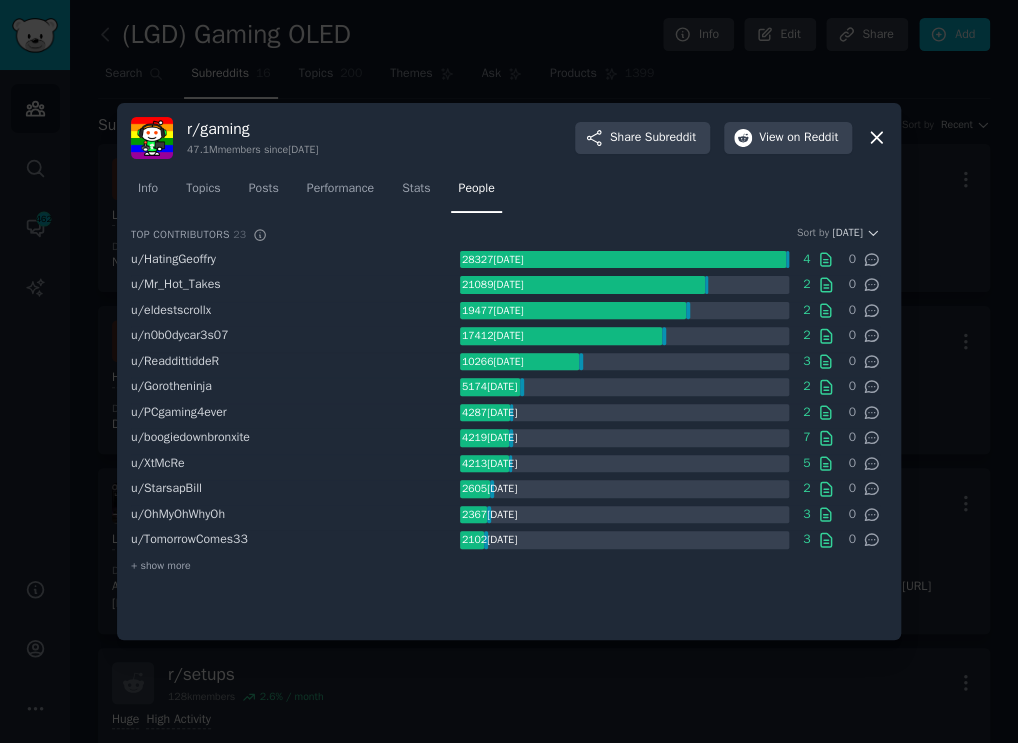 click at bounding box center (509, 371) 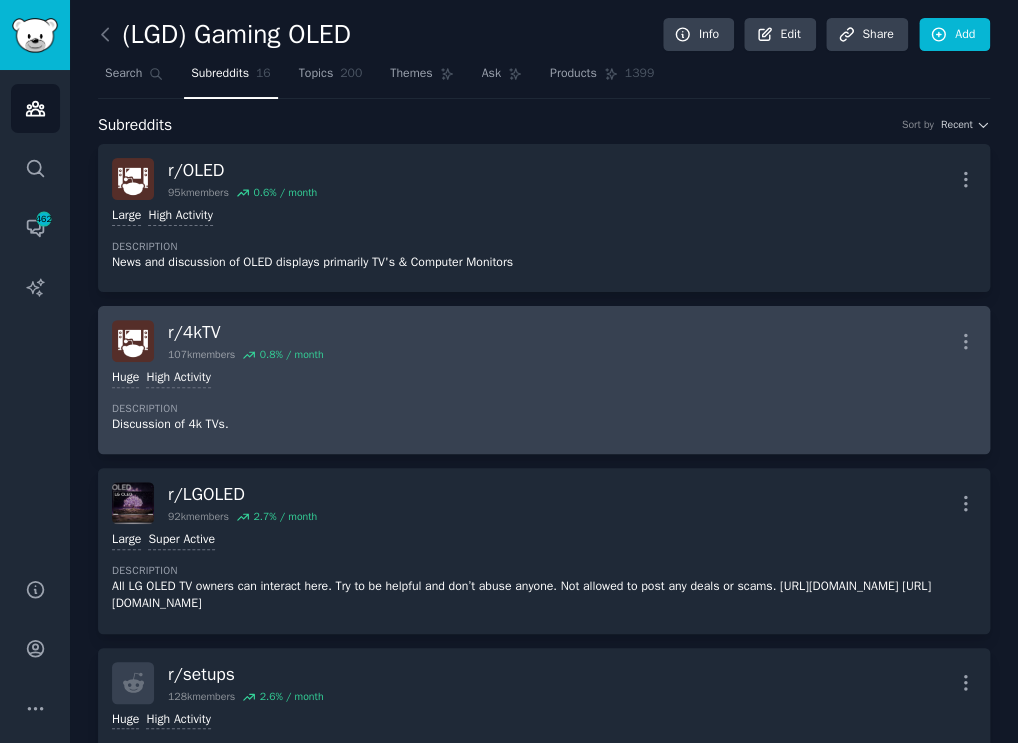 click on "Description" at bounding box center (544, 409) 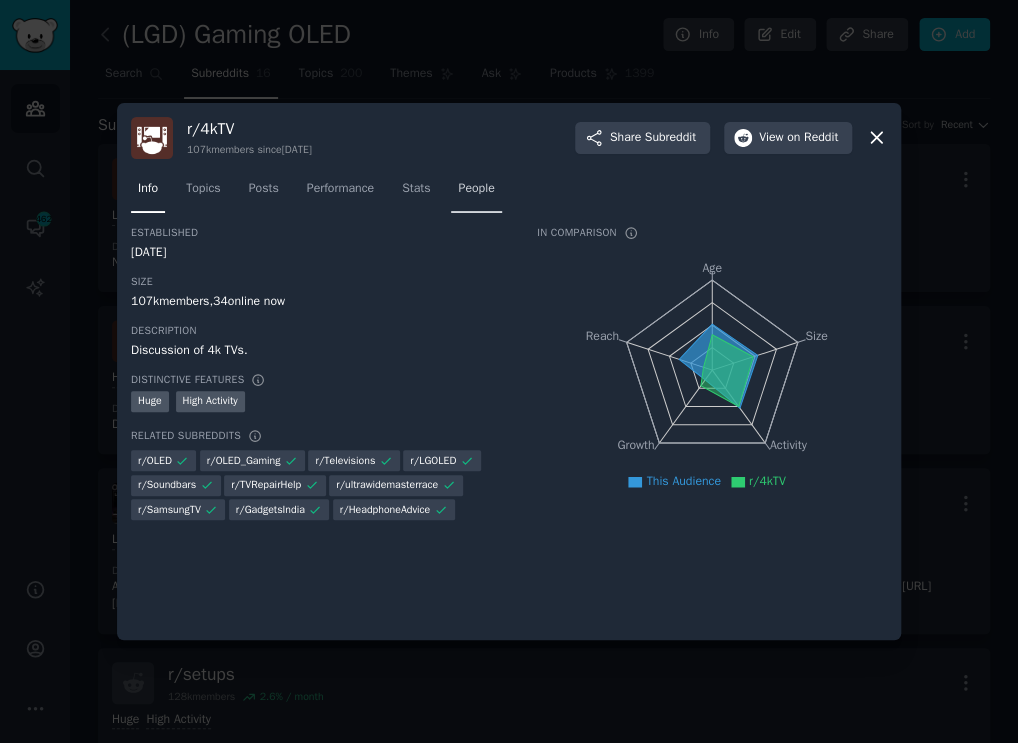 click on "People" at bounding box center (476, 193) 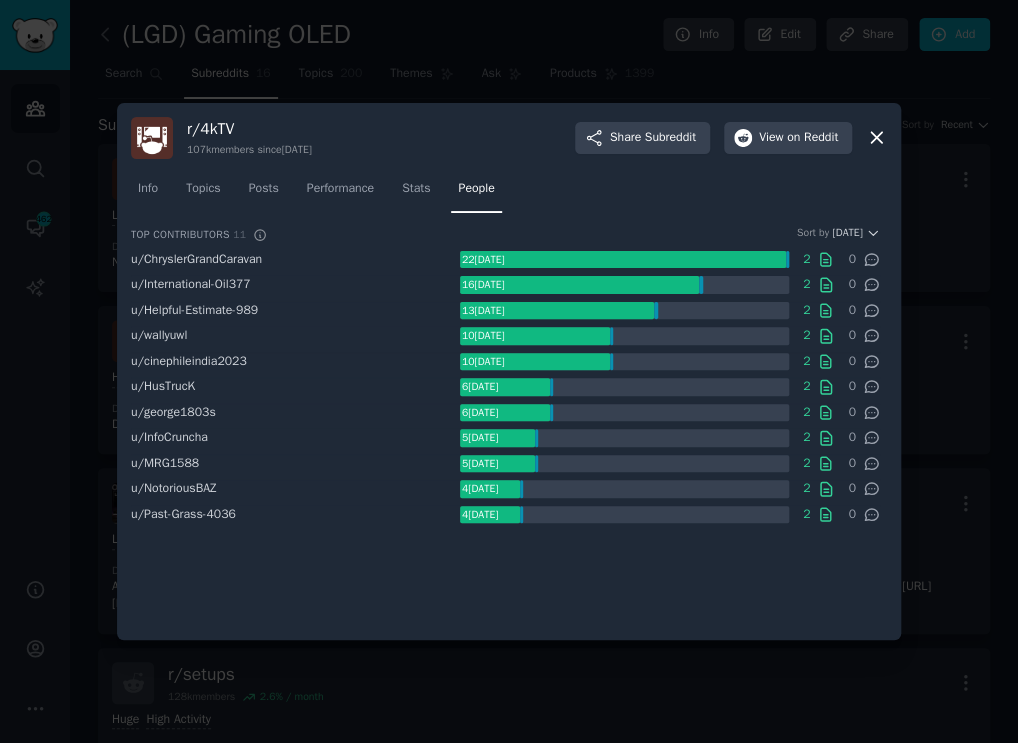 click at bounding box center (509, 371) 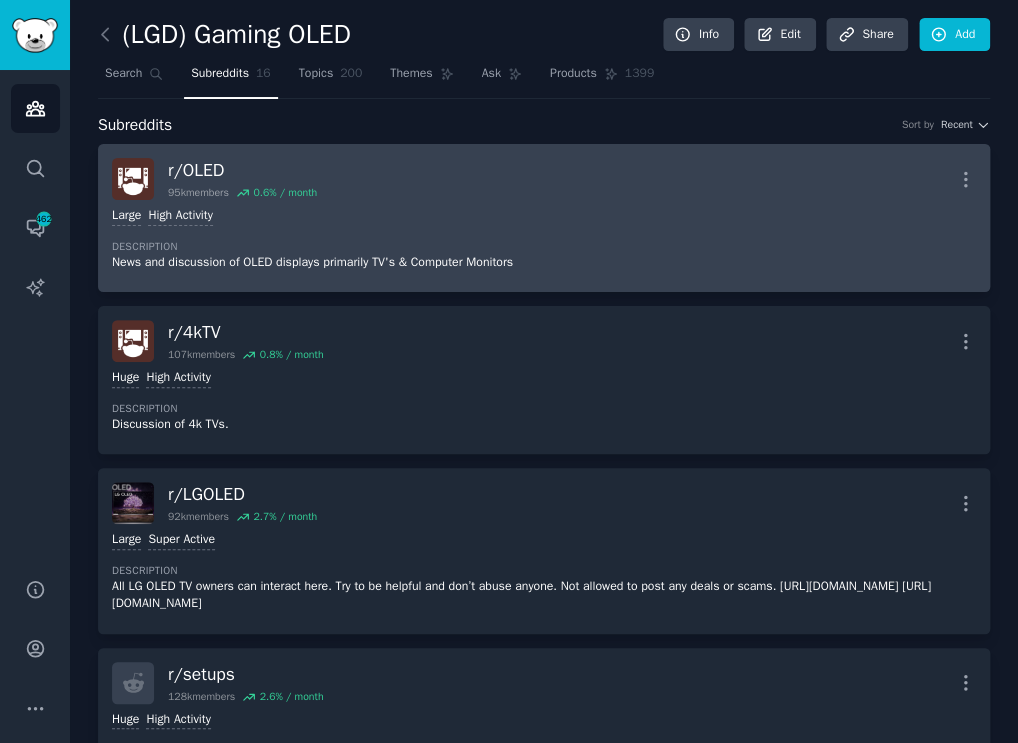 click on "Large High Activity" at bounding box center [544, 216] 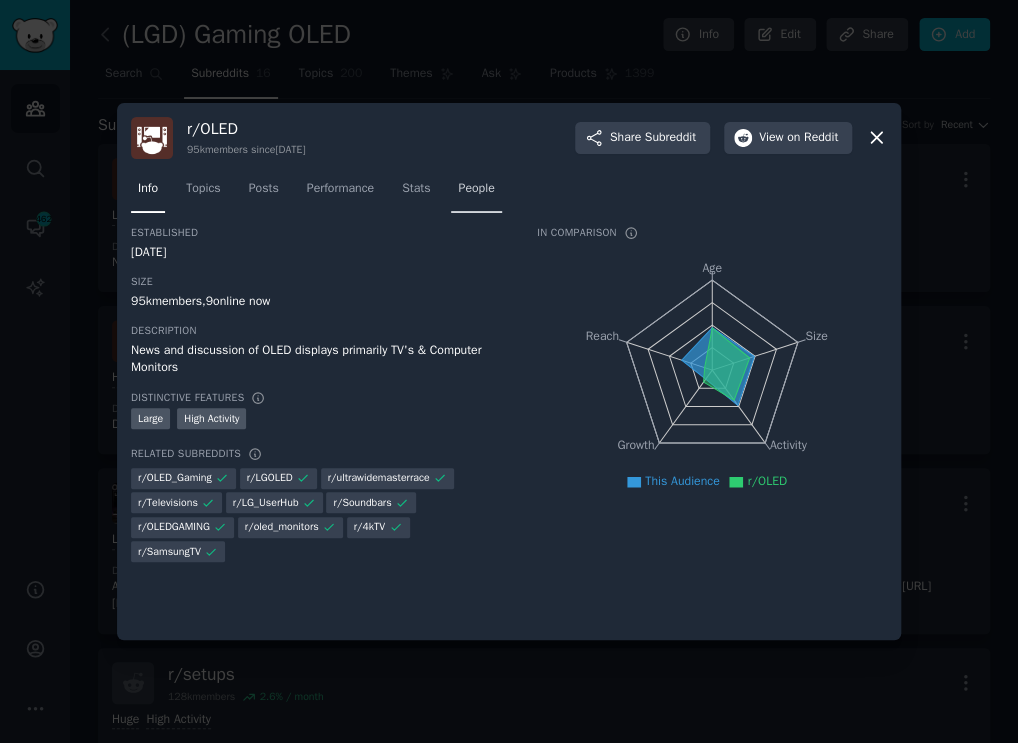 click on "People" at bounding box center (476, 189) 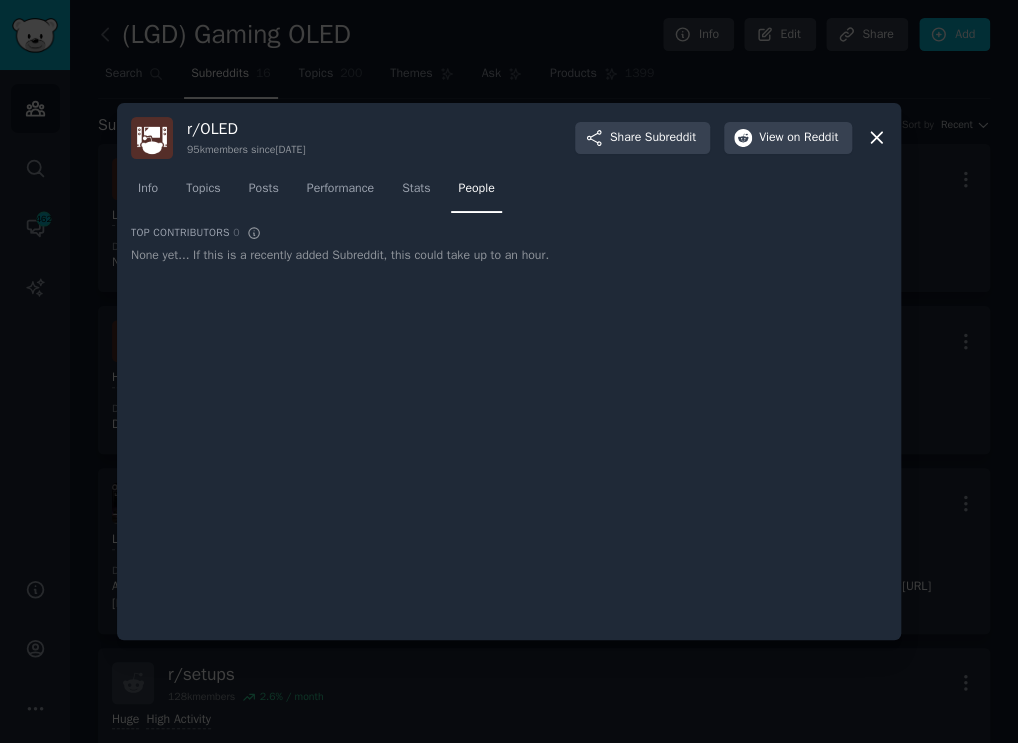 click at bounding box center (509, 371) 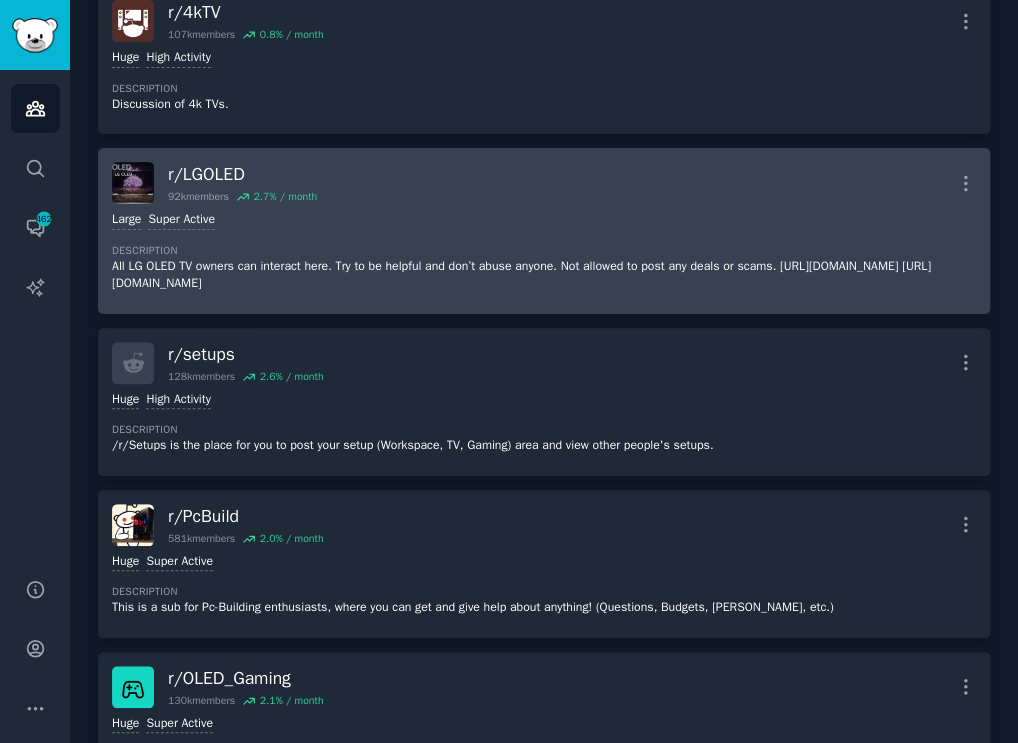 scroll, scrollTop: 560, scrollLeft: 0, axis: vertical 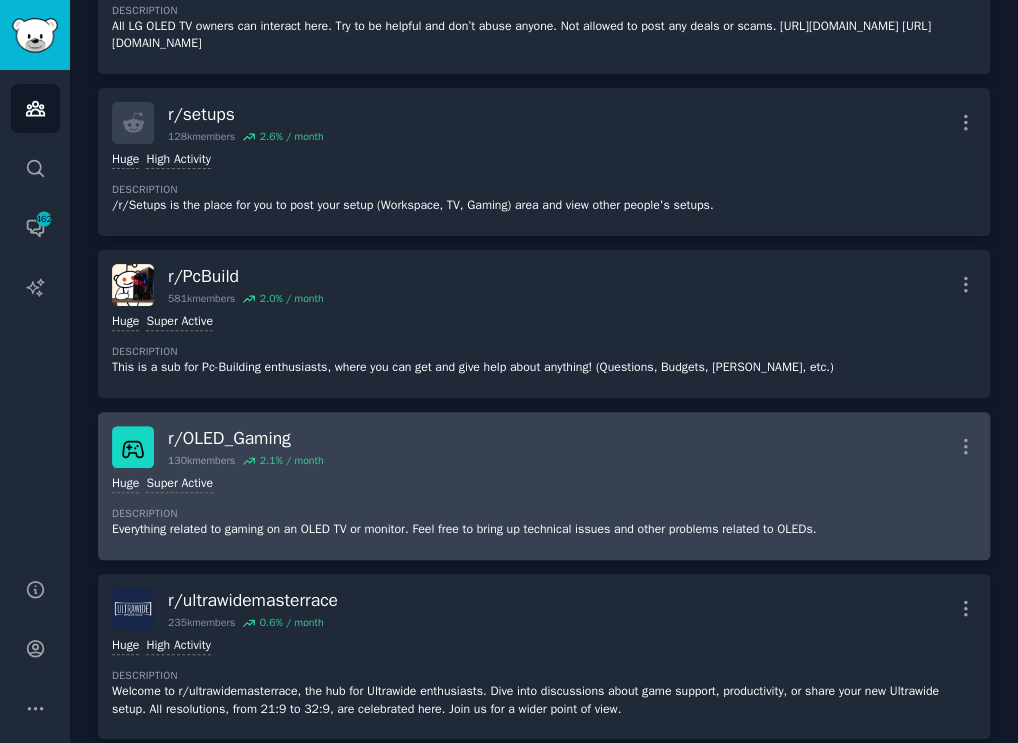 click on "Description" at bounding box center (544, 514) 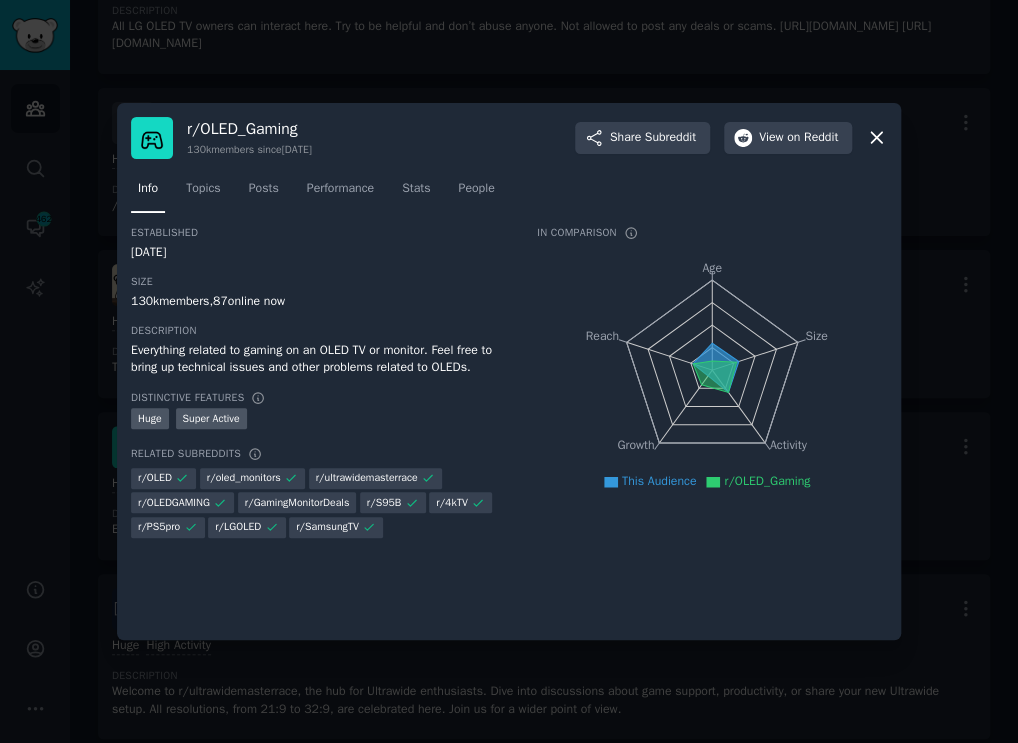 click on "Info Topics Posts Performance Stats People" at bounding box center [509, 193] 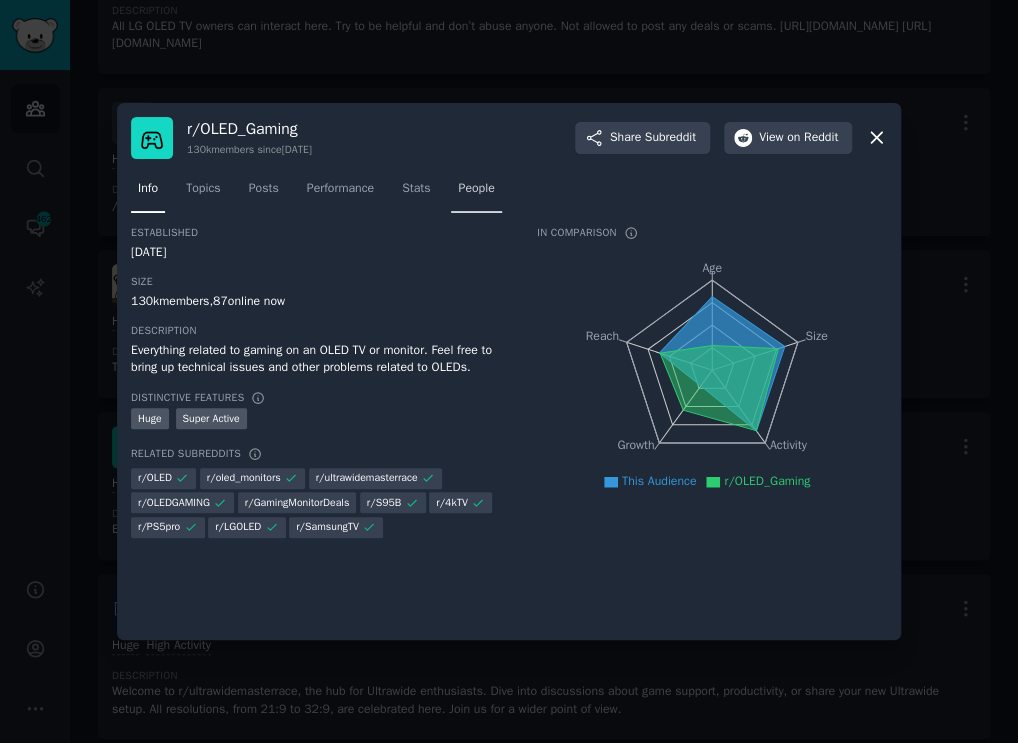 click on "People" at bounding box center (476, 189) 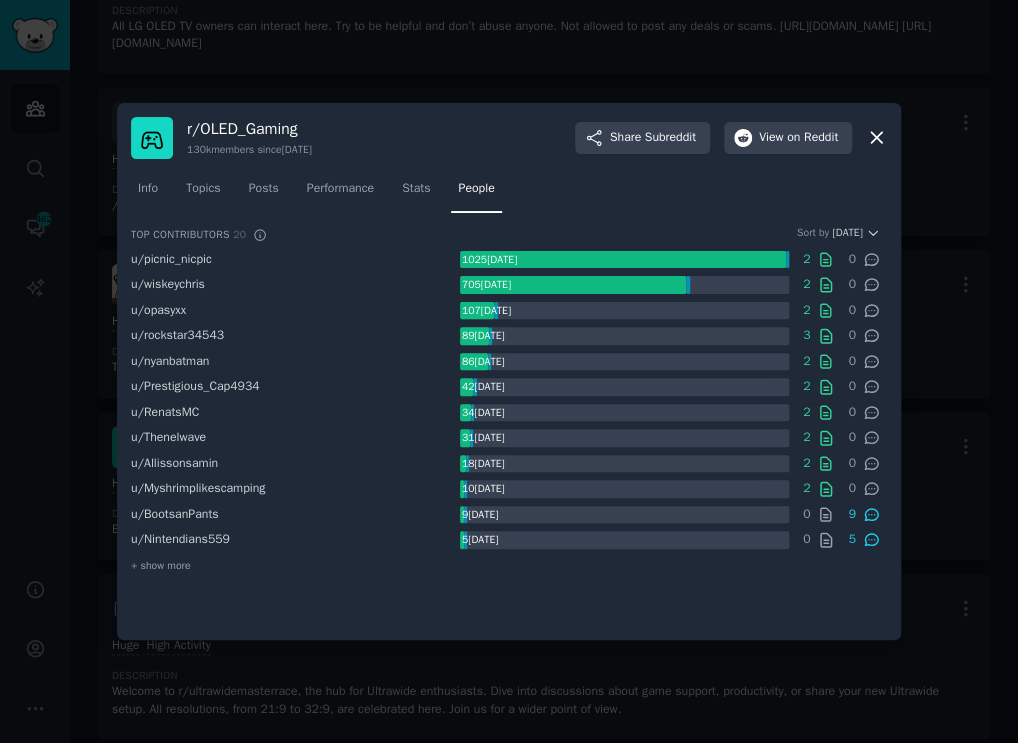 click at bounding box center (509, 371) 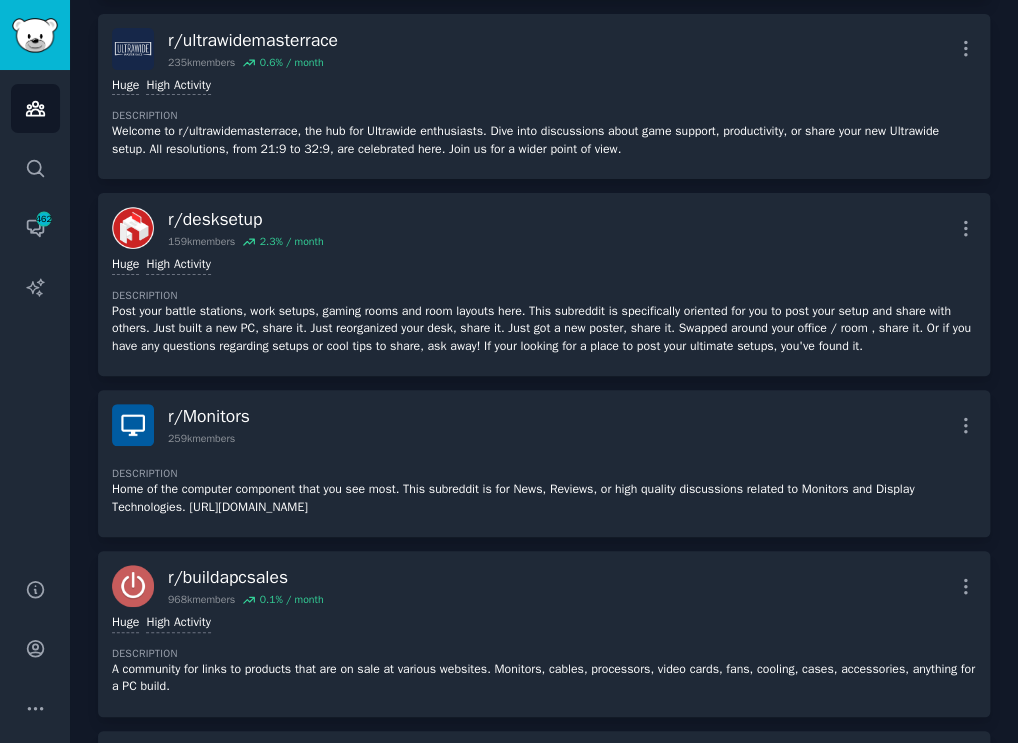 scroll, scrollTop: 1280, scrollLeft: 0, axis: vertical 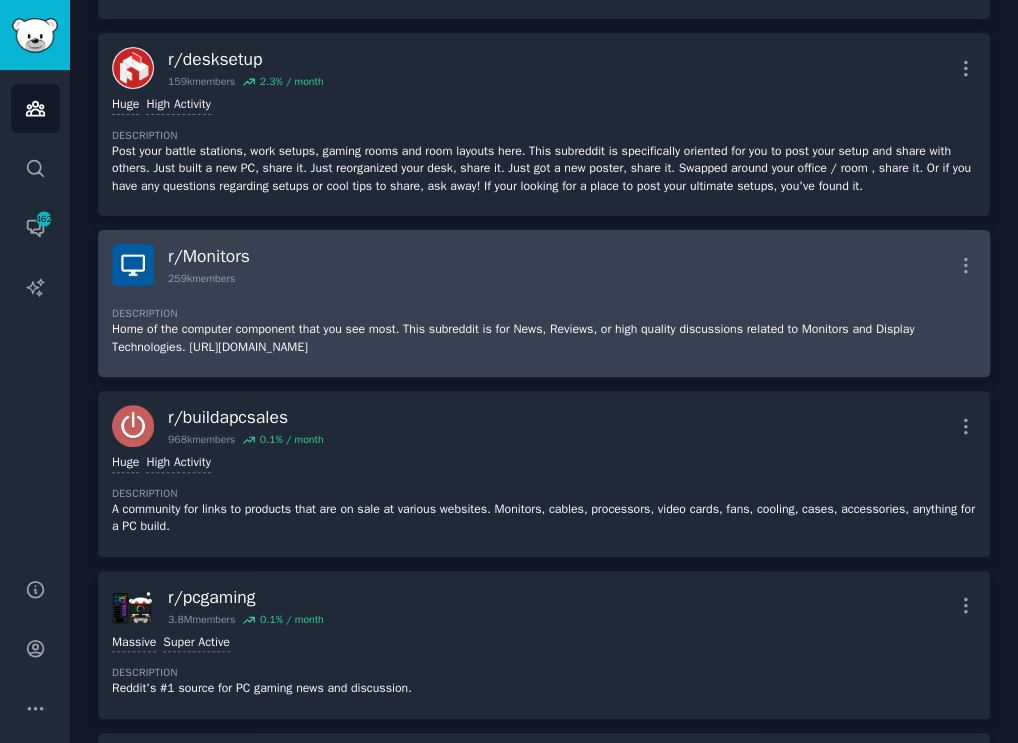 click on "Description" 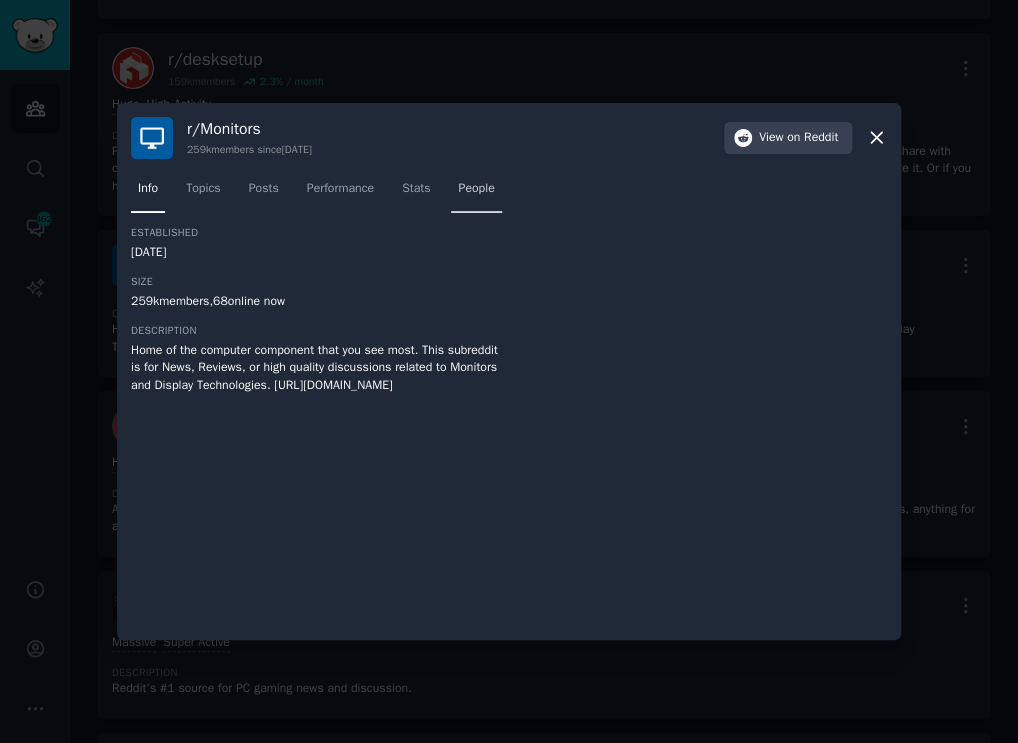click on "People" at bounding box center (476, 189) 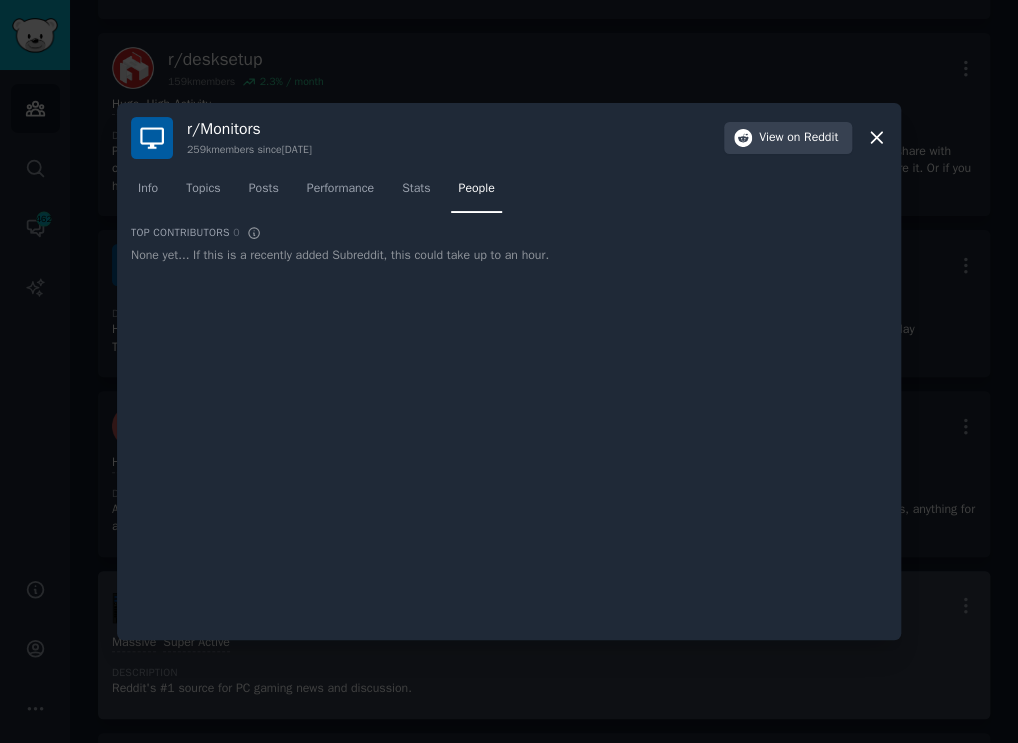 click at bounding box center (509, 371) 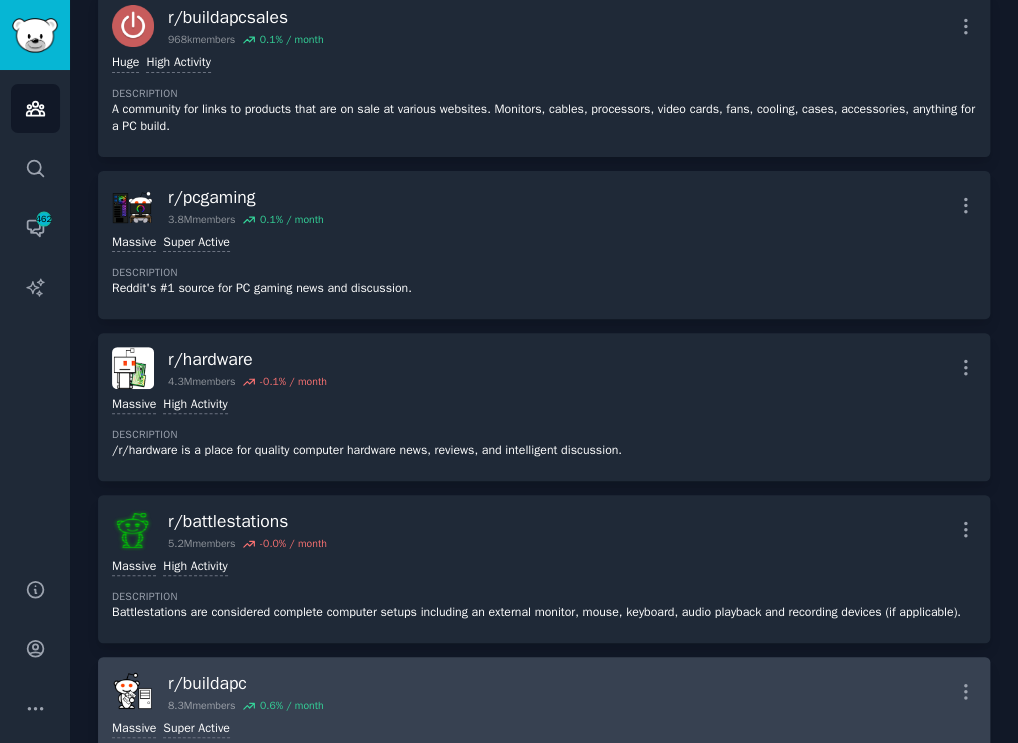 scroll, scrollTop: 1920, scrollLeft: 0, axis: vertical 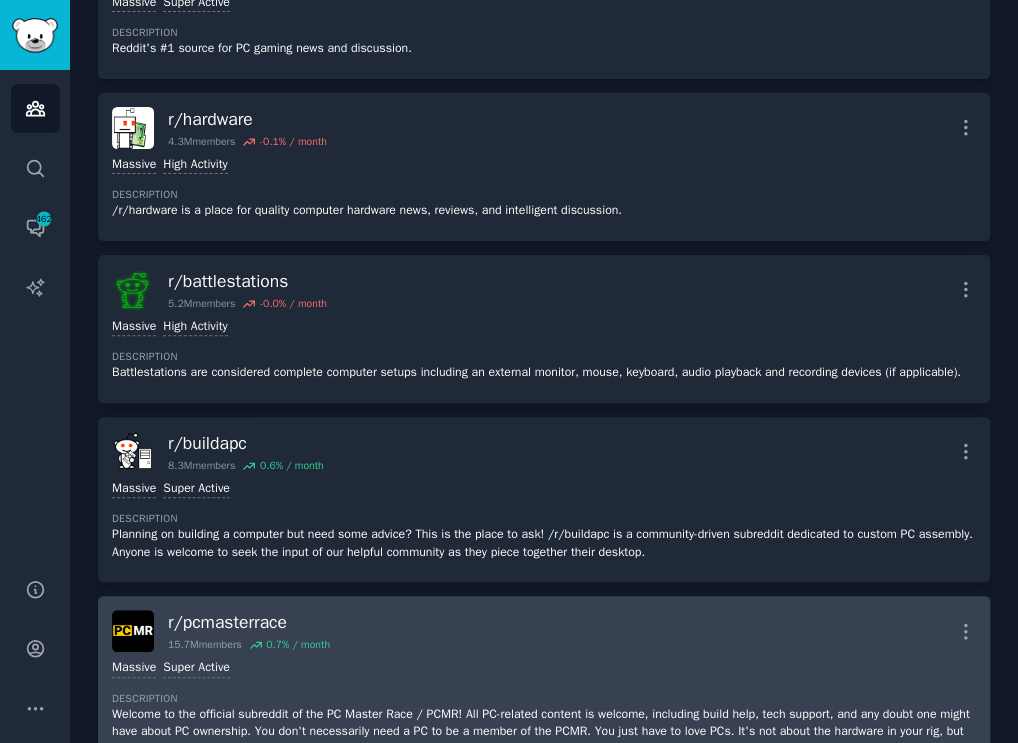 click on "r/ pcmasterrace 15.7M  members 0.7 % / month More" at bounding box center [544, 631] 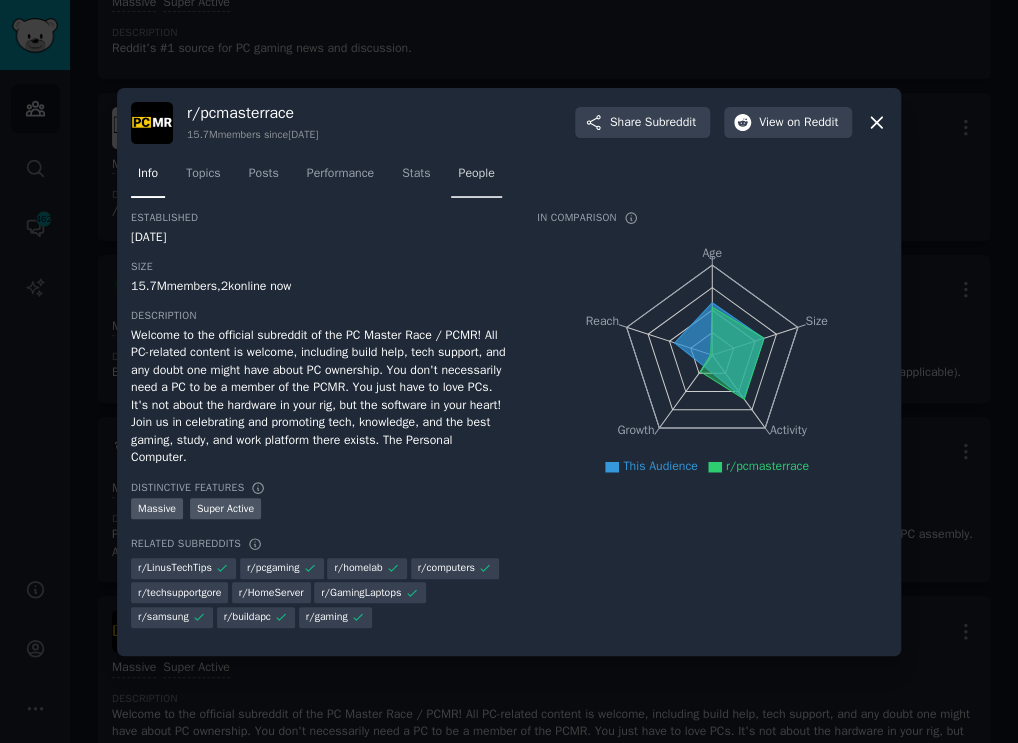 click on "People" at bounding box center [476, 178] 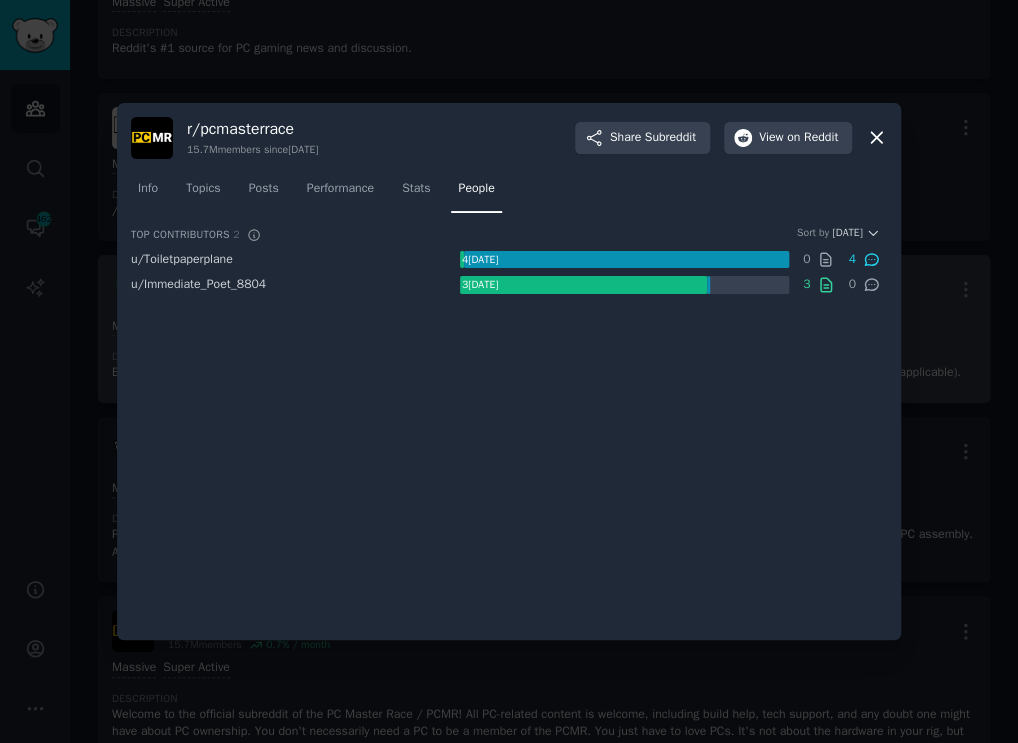 click at bounding box center (509, 371) 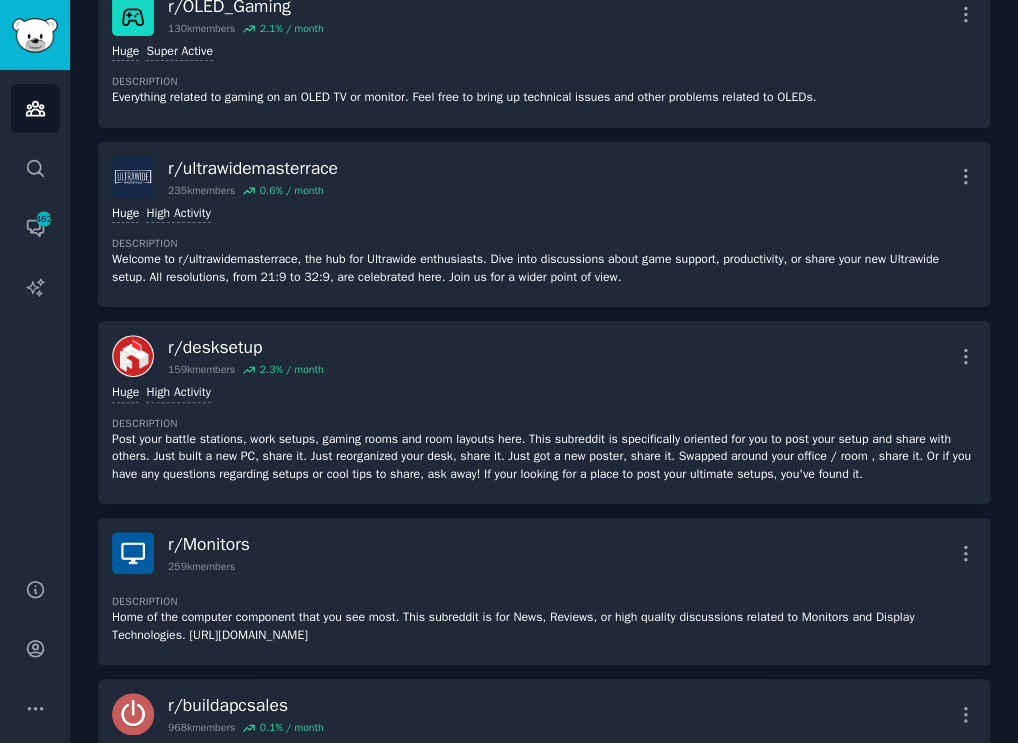 scroll, scrollTop: 0, scrollLeft: 0, axis: both 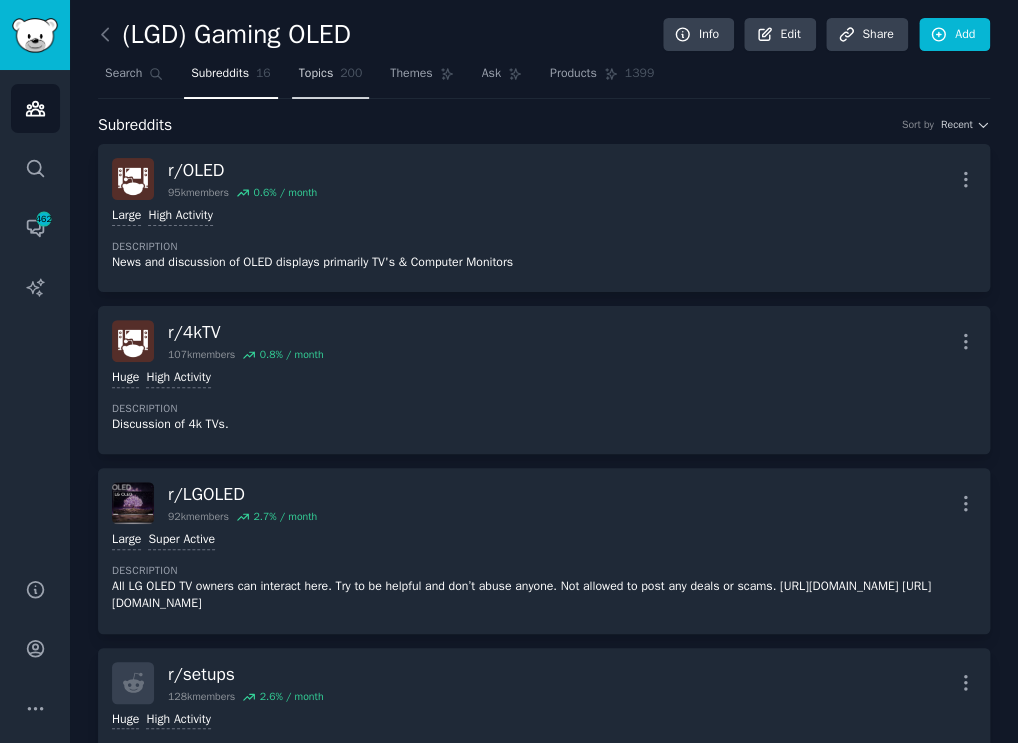 click on "200" 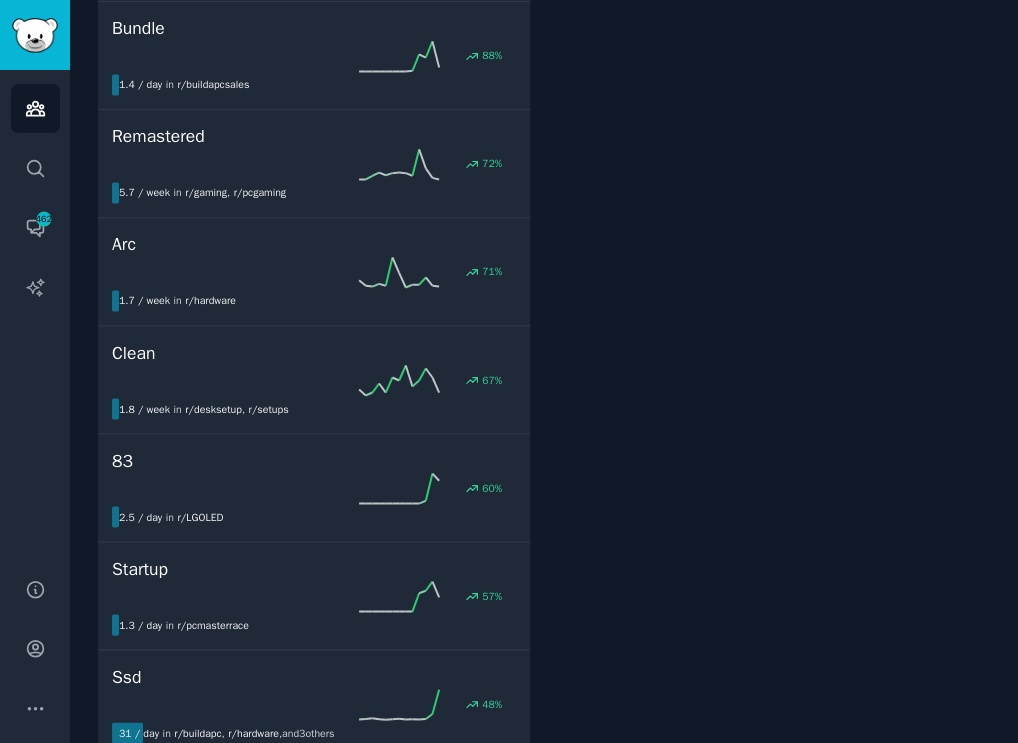 scroll, scrollTop: 0, scrollLeft: 0, axis: both 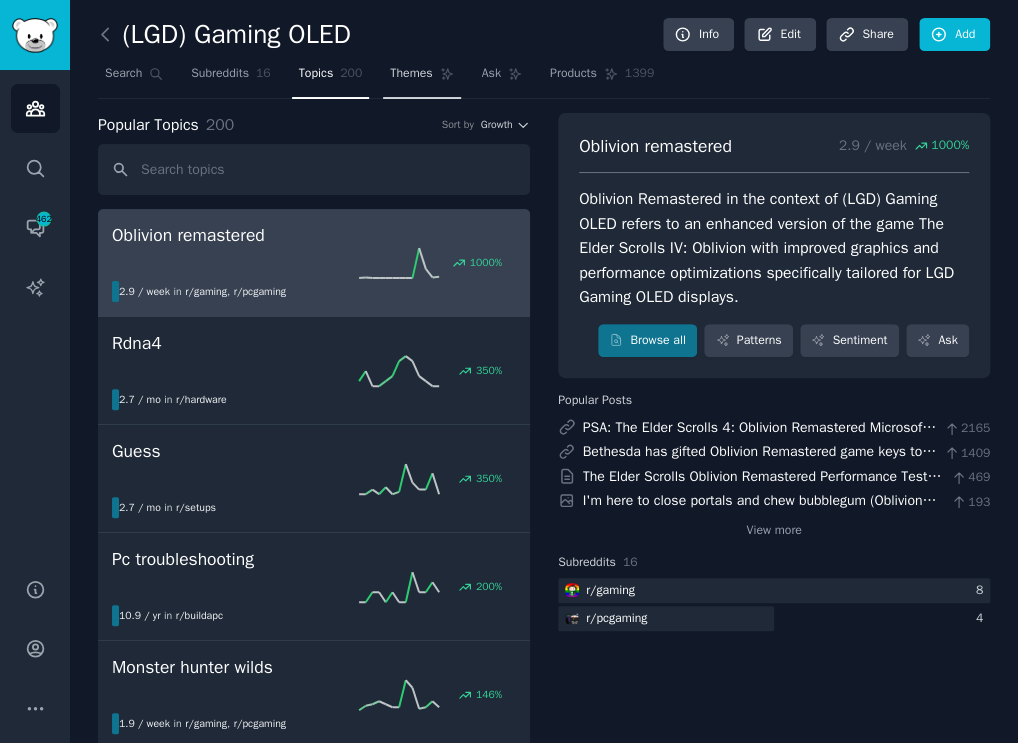 click on "Themes" at bounding box center [411, 74] 